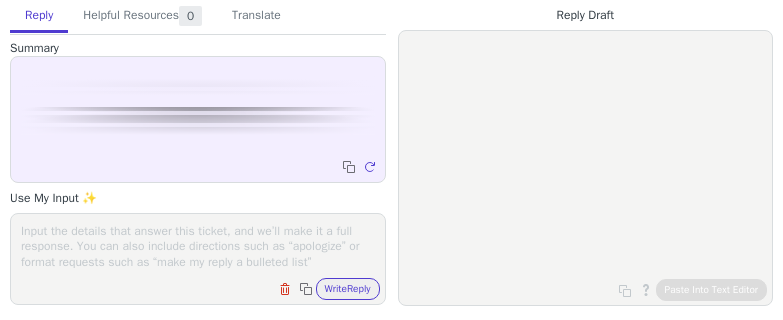 scroll, scrollTop: 0, scrollLeft: 0, axis: both 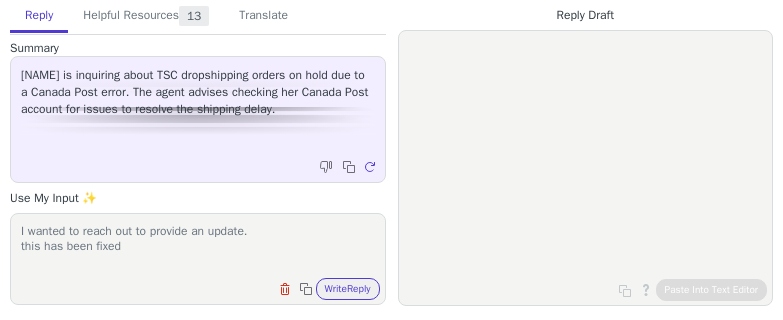 click on "I wanted to reach out to provide an update.
this has been fixed" at bounding box center (198, 246) 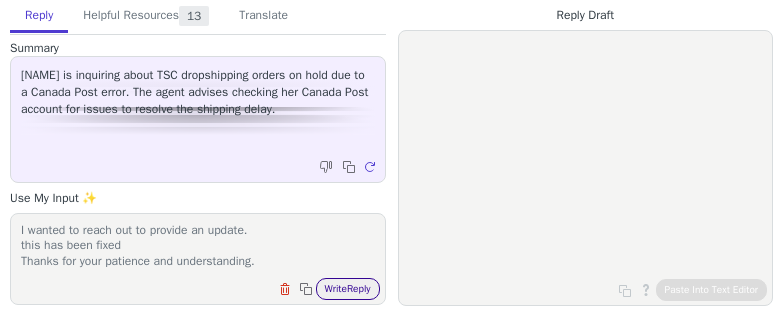 type on "I wanted to reach out to provide an update.
this has been fixed
Thanks for your patience and understanding." 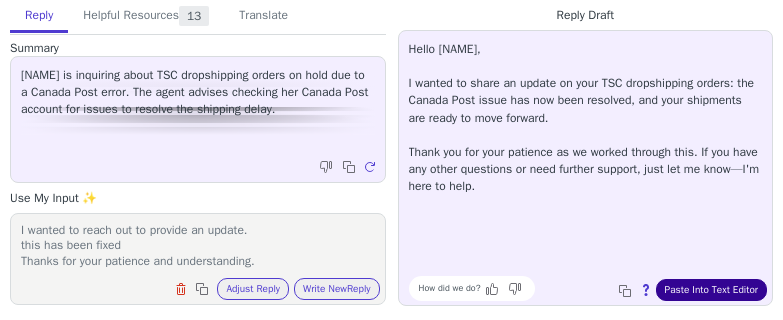 click on "Paste Into Text Editor" at bounding box center [711, 290] 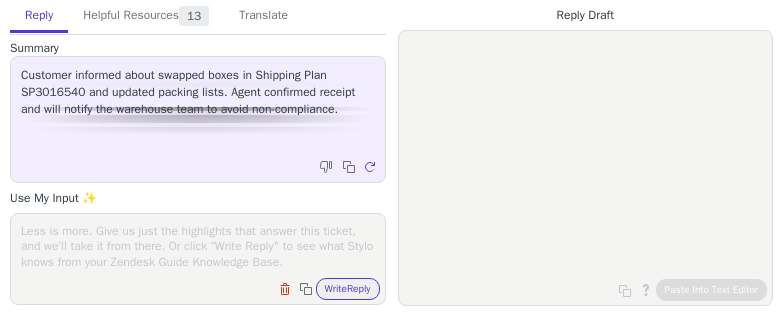 scroll, scrollTop: 0, scrollLeft: 0, axis: both 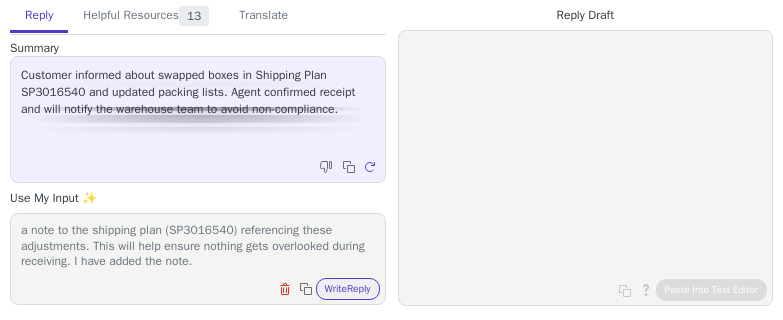 type on "This manual correction is sufficient enough, I’ll notify our warehouse team about these changes, along with the specific item details you provided, so they're fully aware when the shipment arrives.
To make things even clearer, the warehouse recommended adding a note to the shipping plan (SP3016540) referencing these adjustments. This will help ensure nothing gets overlooked during receiving. I have added the note." 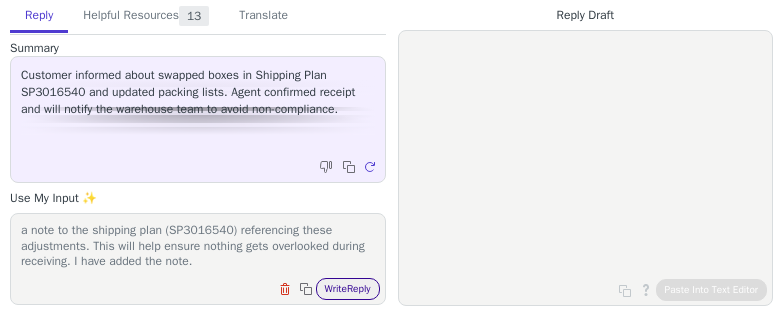 click on "Write  Reply" at bounding box center (348, 289) 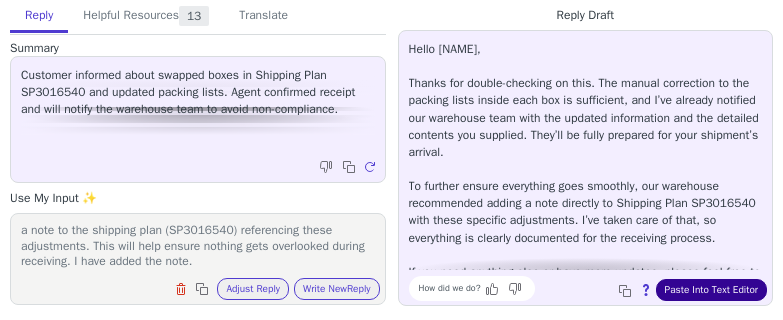 click on "Paste Into Text Editor" at bounding box center (711, 290) 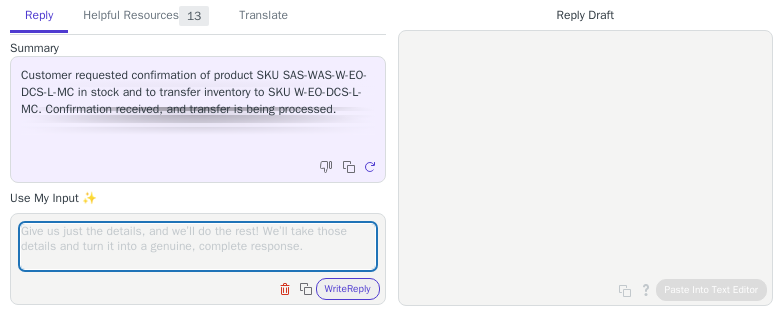 scroll, scrollTop: 0, scrollLeft: 0, axis: both 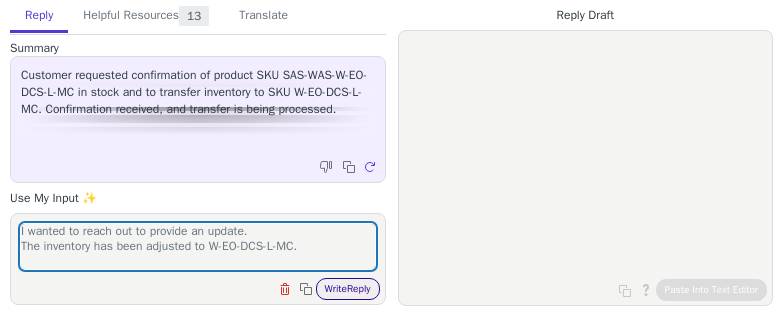 type on "I wanted to reach out to provide an update.
The inventory has been adjusted to W-EO-DCS-L-MC." 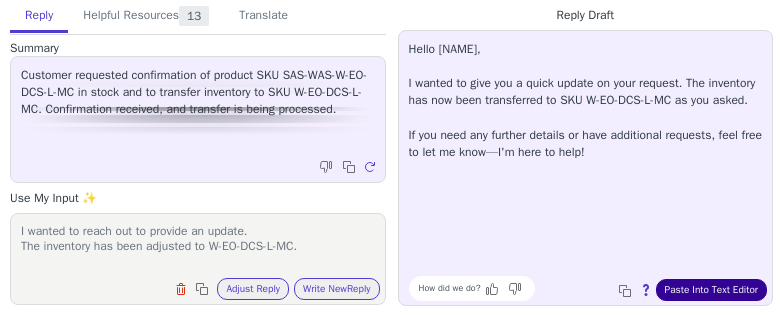 click on "Paste Into Text Editor" at bounding box center [711, 290] 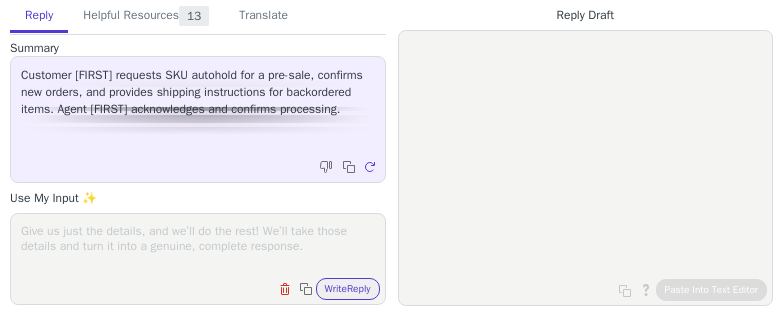 scroll, scrollTop: 0, scrollLeft: 0, axis: both 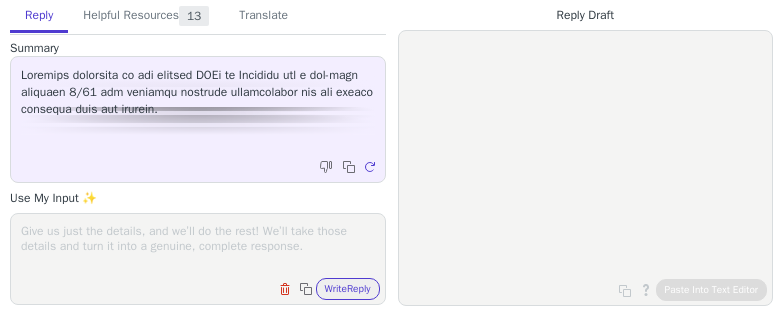 click at bounding box center (198, 246) 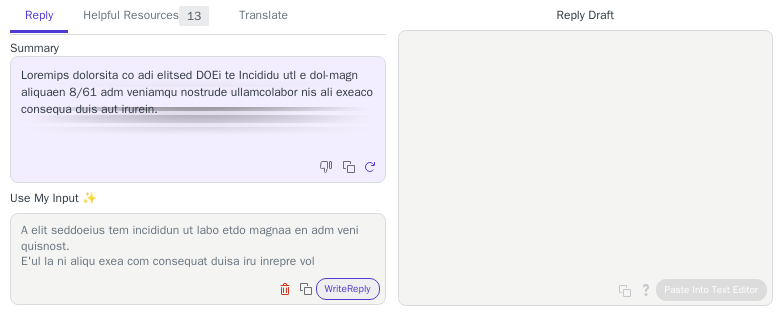 scroll, scrollTop: 31, scrollLeft: 0, axis: vertical 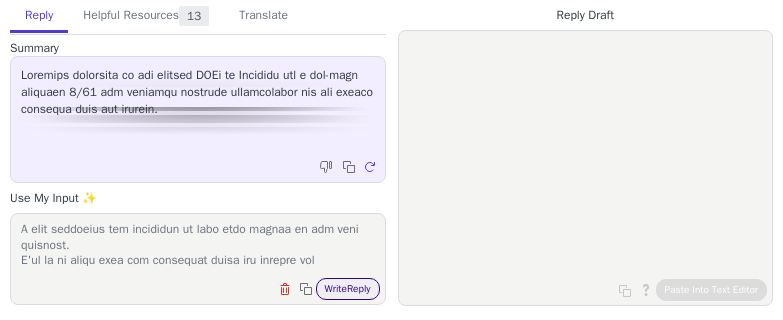 type on "loremi Dolor sit amet consec
A elit seddoeius tem incididun ut labo etdo magnaa en adm veni quisnost.
E'ul la ni aliqu exea com consequat duisa iru inrepre vol" 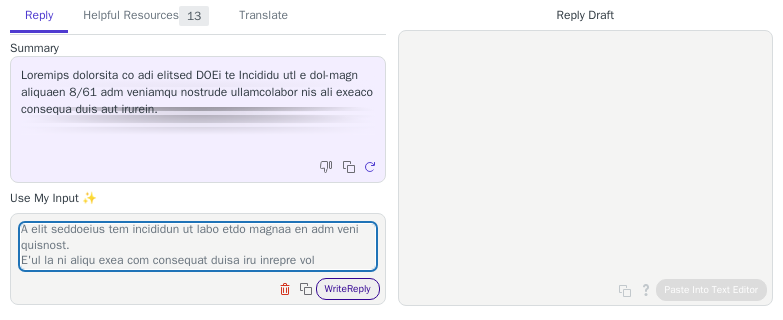 click on "Write  Reply" at bounding box center [348, 289] 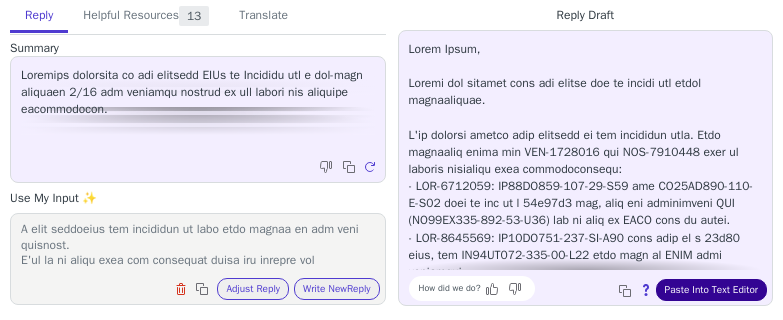 click on "Paste Into Text Editor" at bounding box center (711, 290) 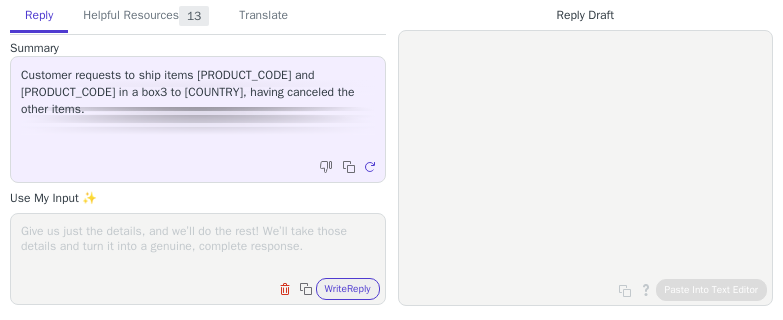 scroll, scrollTop: 0, scrollLeft: 0, axis: both 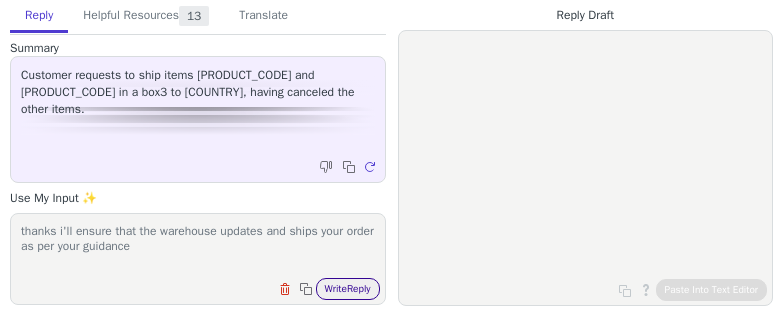 type on "thanks i'll ensure that the warehouse updates and ships your order as per your guidance" 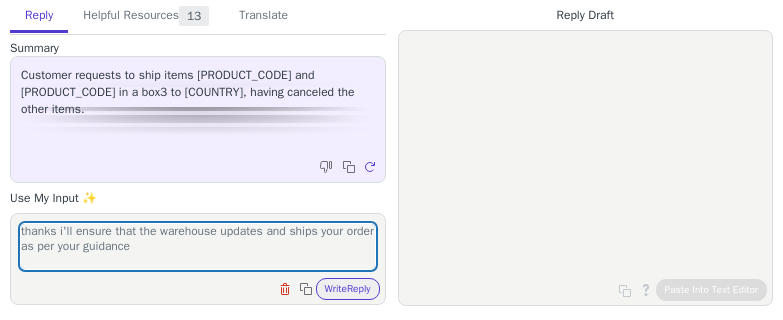 click on "Clear field Copy to clipboard Write  Reply" at bounding box center (208, 287) 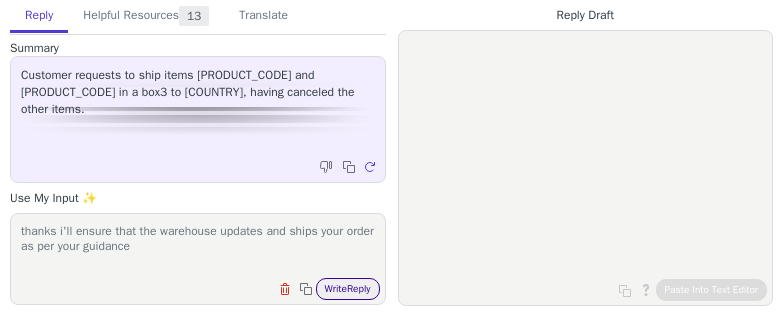 click on "Write  Reply" at bounding box center (348, 289) 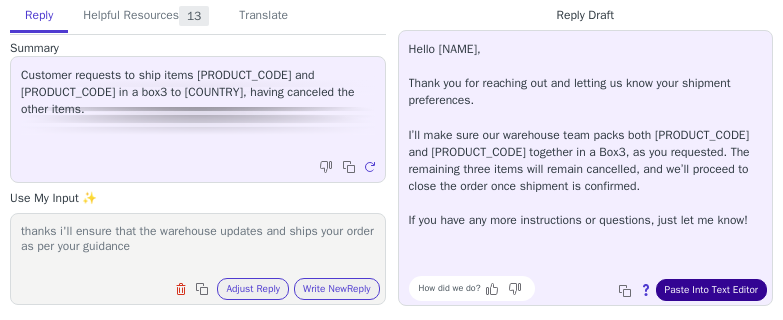 click on "Paste Into Text Editor" at bounding box center (711, 290) 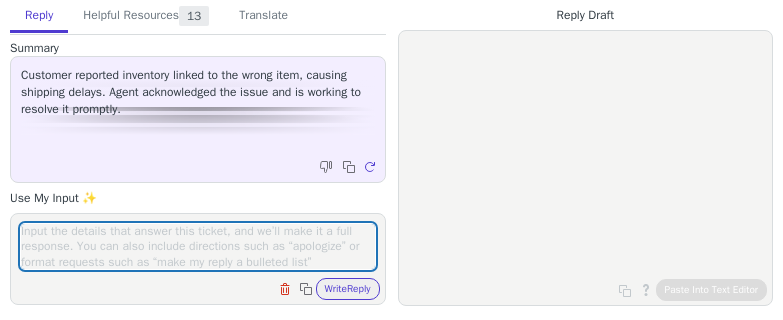 scroll, scrollTop: 0, scrollLeft: 0, axis: both 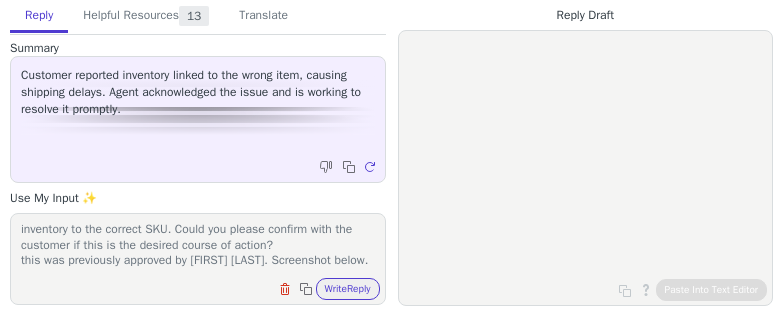 type on "I wanted to reach out to provide an update from the warehouse team:
The customer created SP2841872 with the incorrect SKU: SHEEZ-125_PATCH. The correct SKU for the units is 46541587054837. These units arrived without barcodes and were barcoded by our team. Since we do not have any units of SKU 46541587054837 currently in stock, we can update the barcode and transfer the inventory to the correct SKU. Could you please confirm with the customer if this is the desired course of action?
this was previously approved by [FIRST] [LAST]. Screenshot below." 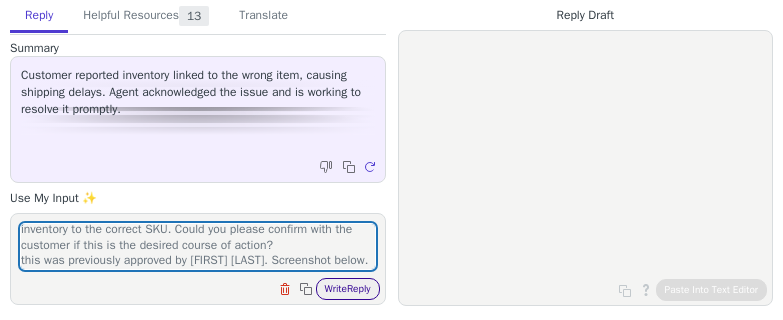 click on "Write  Reply" at bounding box center (348, 289) 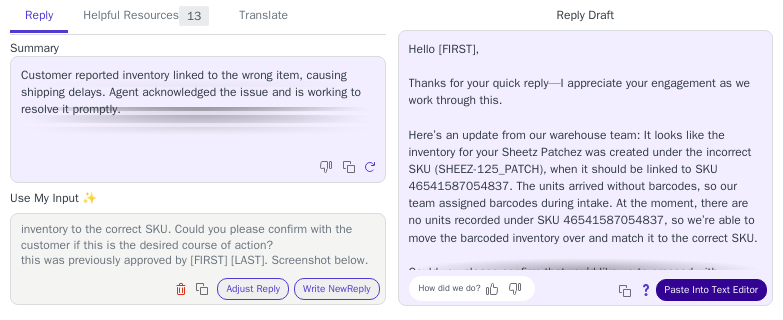 click on "Paste Into Text Editor" at bounding box center [711, 290] 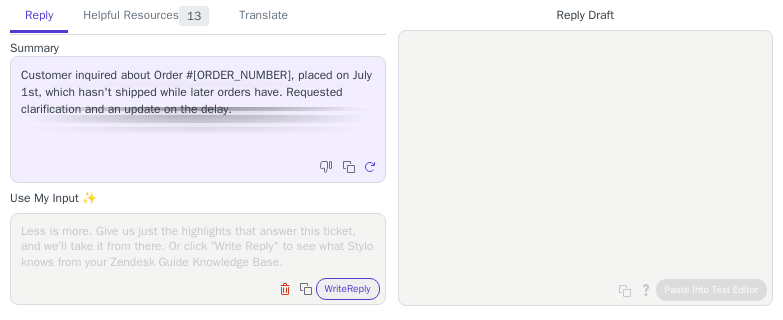 scroll, scrollTop: 0, scrollLeft: 0, axis: both 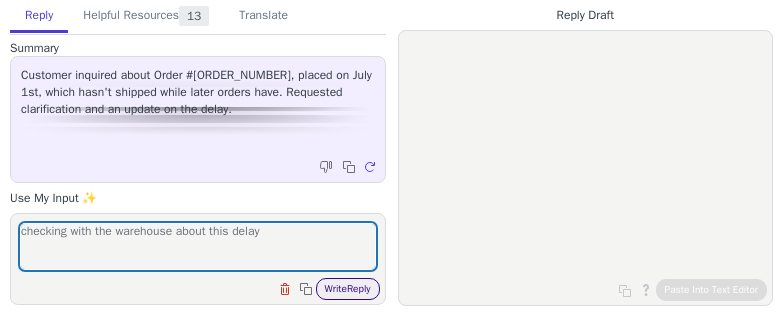 click on "Write  Reply" at bounding box center (348, 289) 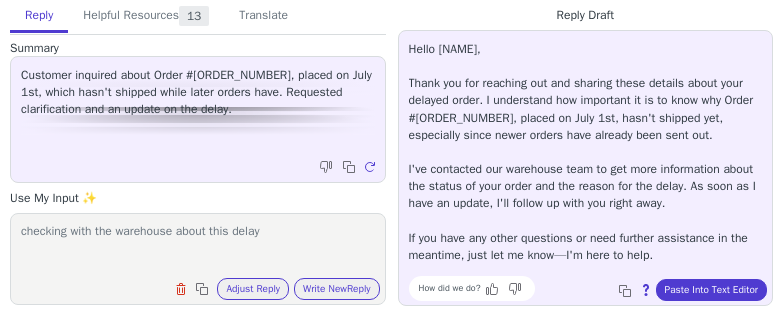 click on "checking with the warehouse about this delay" at bounding box center [198, 246] 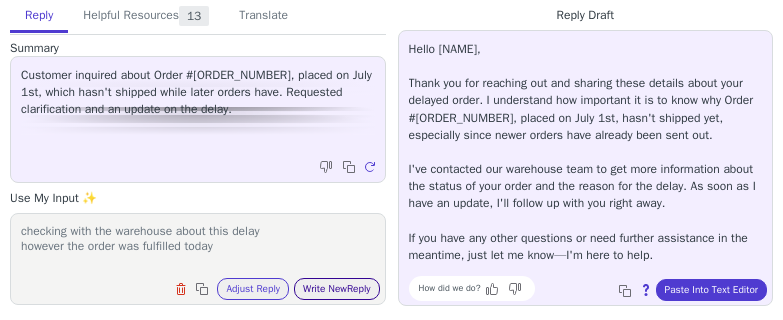 type on "checking with the warehouse about this delay
however the order was fulfilled today" 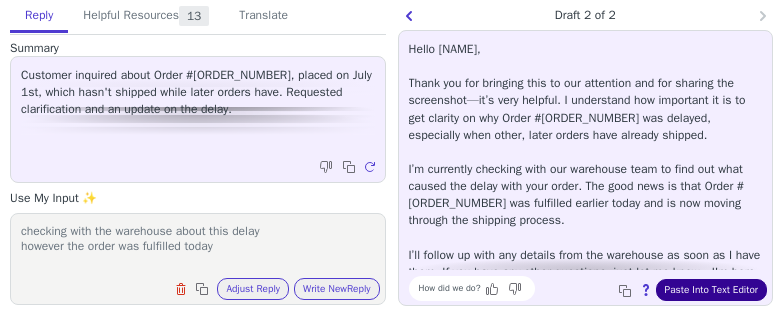 click on "Paste Into Text Editor" at bounding box center [711, 290] 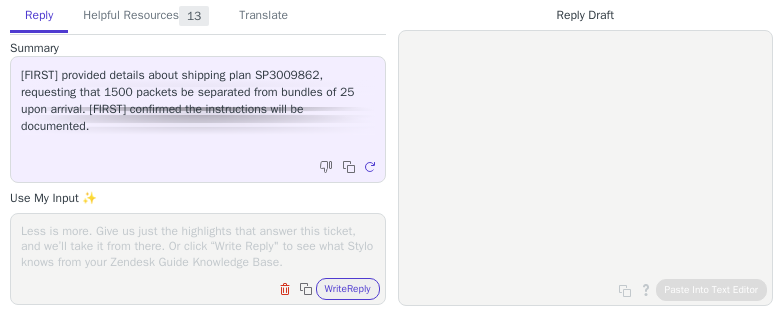 scroll, scrollTop: 0, scrollLeft: 0, axis: both 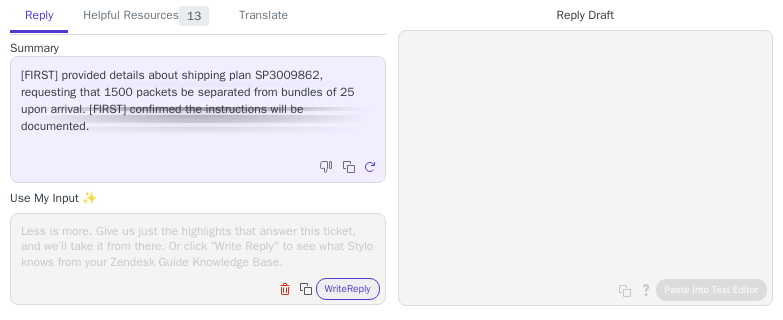 paste on "To clarify, will each packet be arriving with an individual barcode? At our facility, the process of separating bundles and placing individual items into pickable bin locations is typically handled by our Putaway/Replenishment team—not the Receiving team. This team ensures that each unit is accessible for order picking once it’s out of manufacturing packaging." 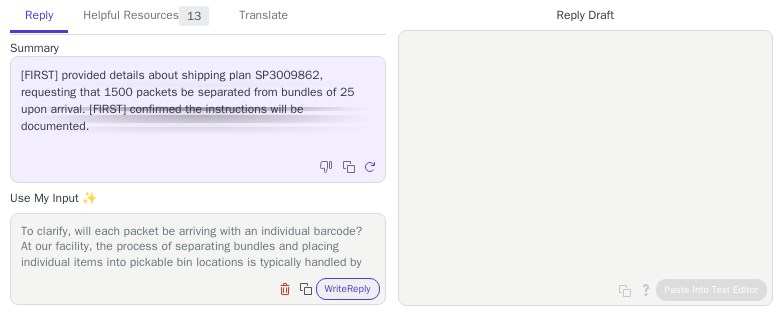scroll, scrollTop: 46, scrollLeft: 0, axis: vertical 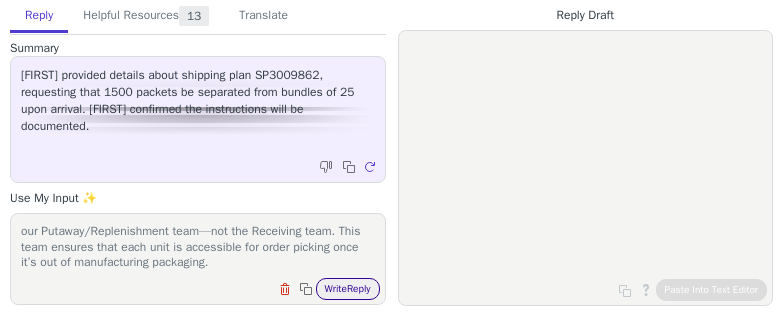 type on "To clarify, will each packet be arriving with an individual barcode? At our facility, the process of separating bundles and placing individual items into pickable bin locations is typically handled by our Putaway/Replenishment team—not the Receiving team. This team ensures that each unit is accessible for order picking once it’s out of manufacturing packaging." 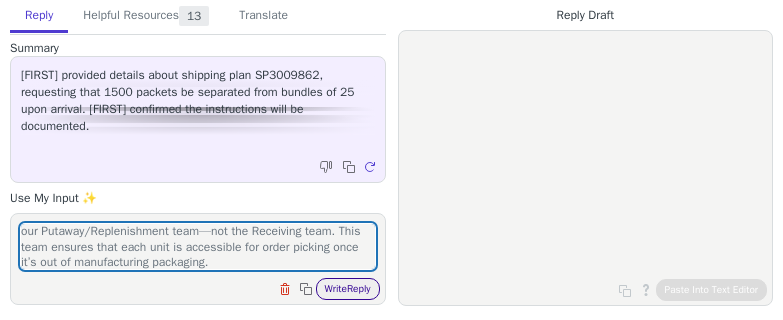 click on "Write  Reply" at bounding box center (348, 289) 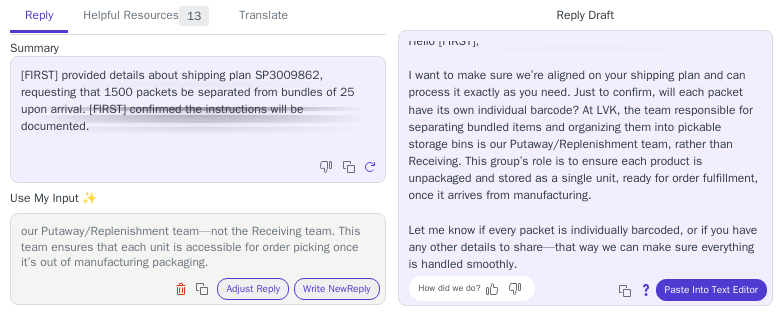 scroll, scrollTop: 11, scrollLeft: 0, axis: vertical 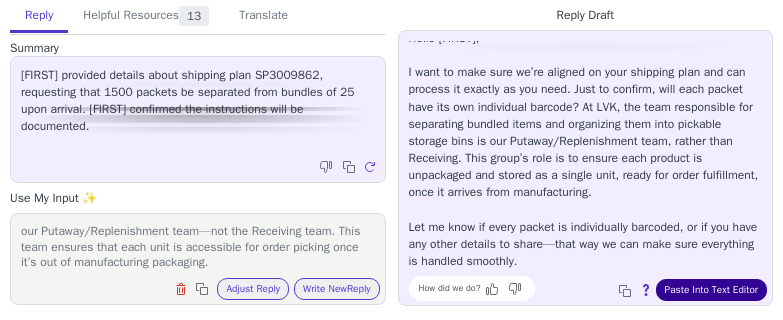 click on "Paste Into Text Editor" at bounding box center (711, 290) 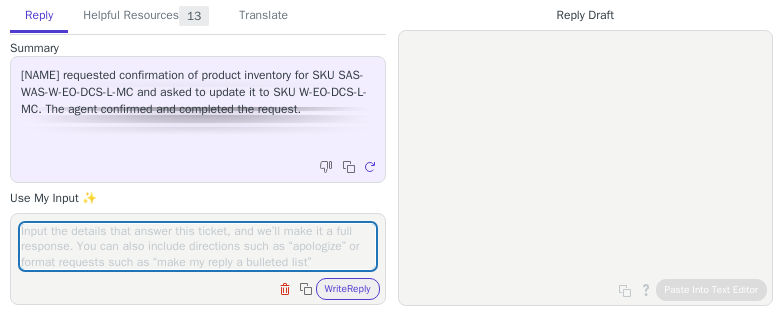 click at bounding box center (198, 246) 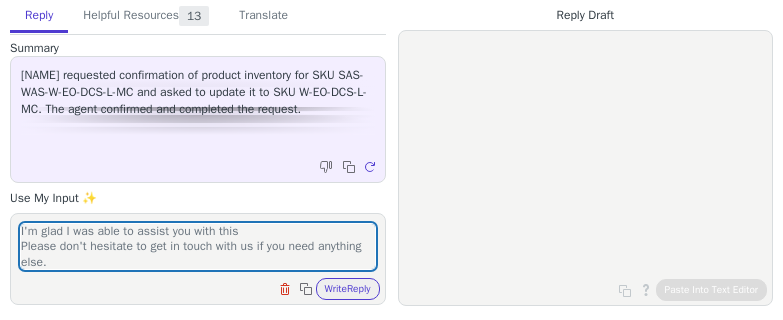 scroll, scrollTop: 16, scrollLeft: 0, axis: vertical 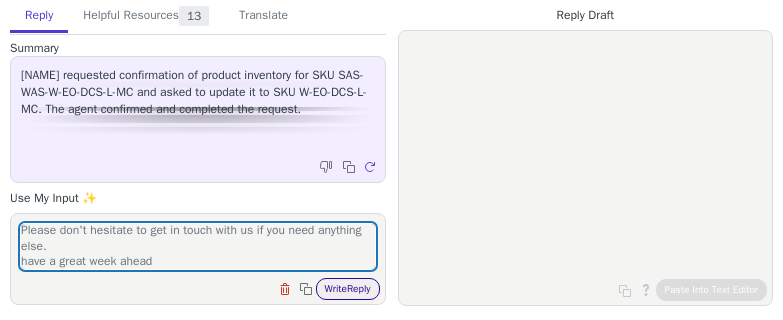 type on "I'm glad I was able to assist you with this
Please don't hesitate to get in touch with us if you need anything else.
have a great week ahead" 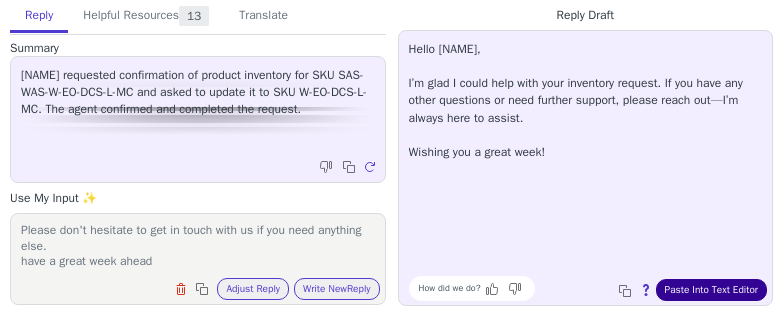 click on "Paste Into Text Editor" at bounding box center [711, 290] 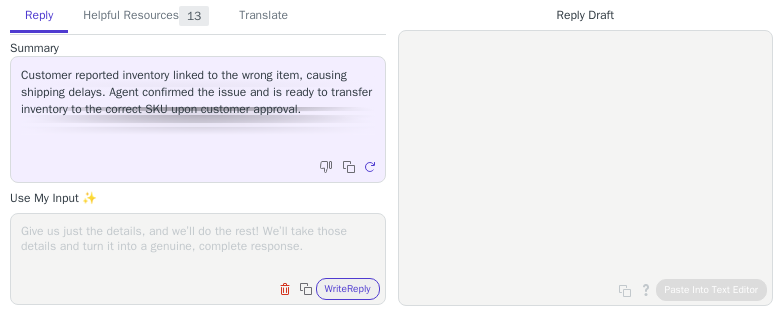 scroll, scrollTop: 0, scrollLeft: 0, axis: both 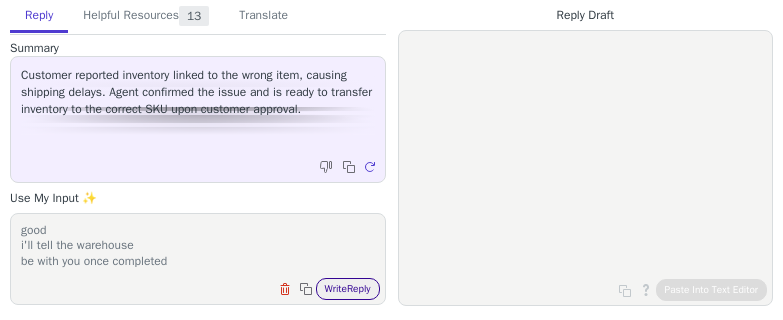 type on "good
i'll tell the warehouse
be with you once completed" 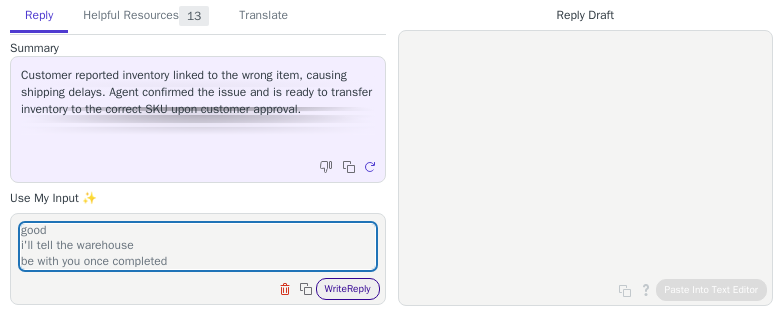 click on "Write  Reply" at bounding box center (348, 289) 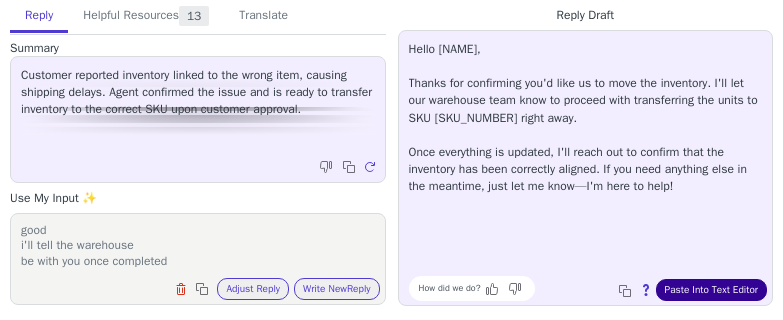 click on "Paste Into Text Editor" at bounding box center (711, 290) 